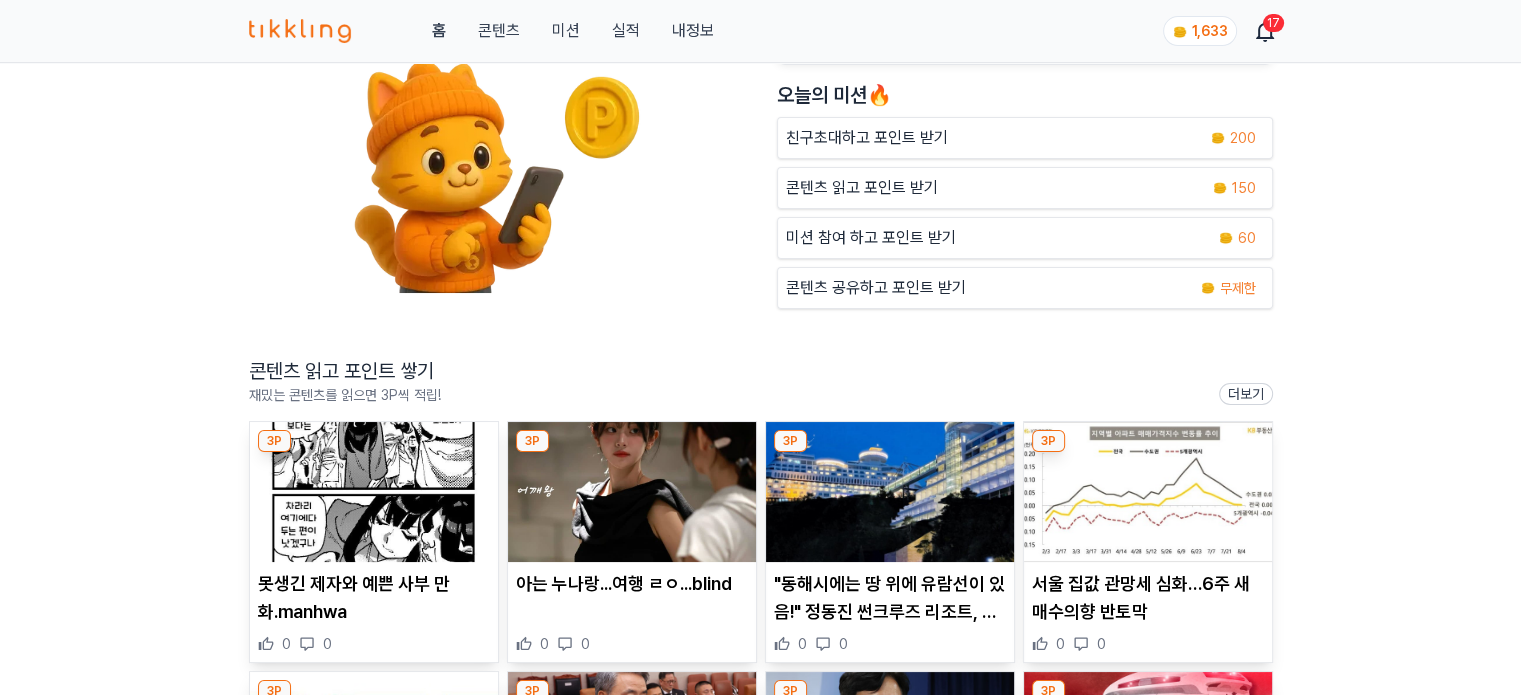 scroll, scrollTop: 200, scrollLeft: 0, axis: vertical 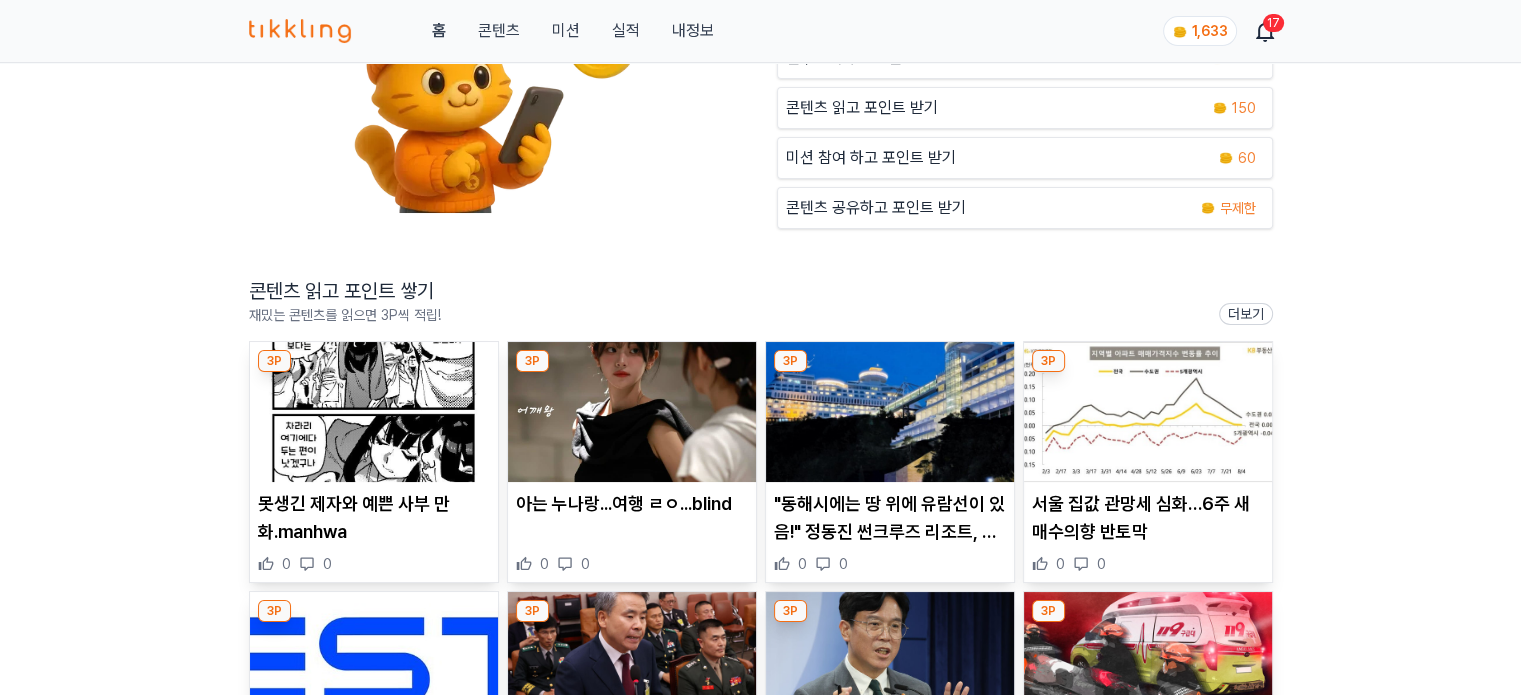 click at bounding box center [632, 412] 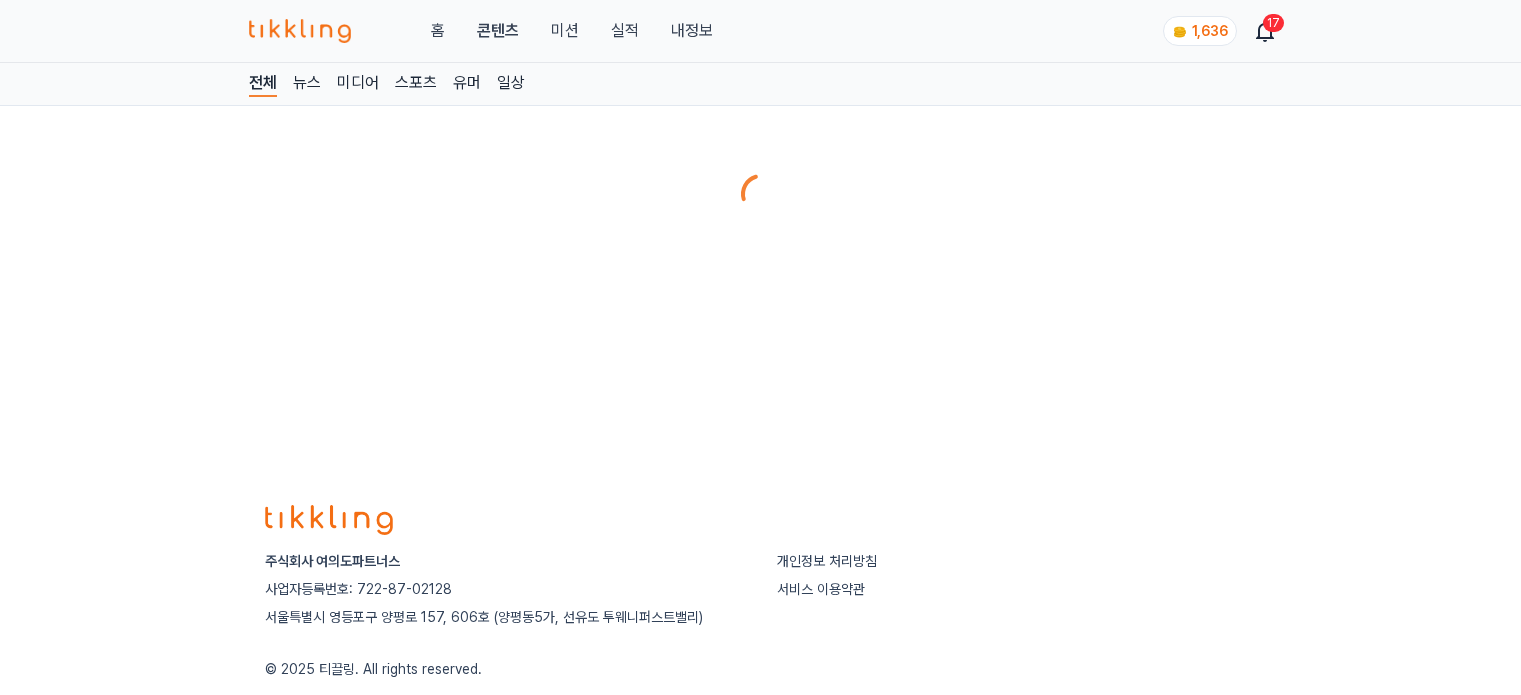 scroll, scrollTop: 0, scrollLeft: 0, axis: both 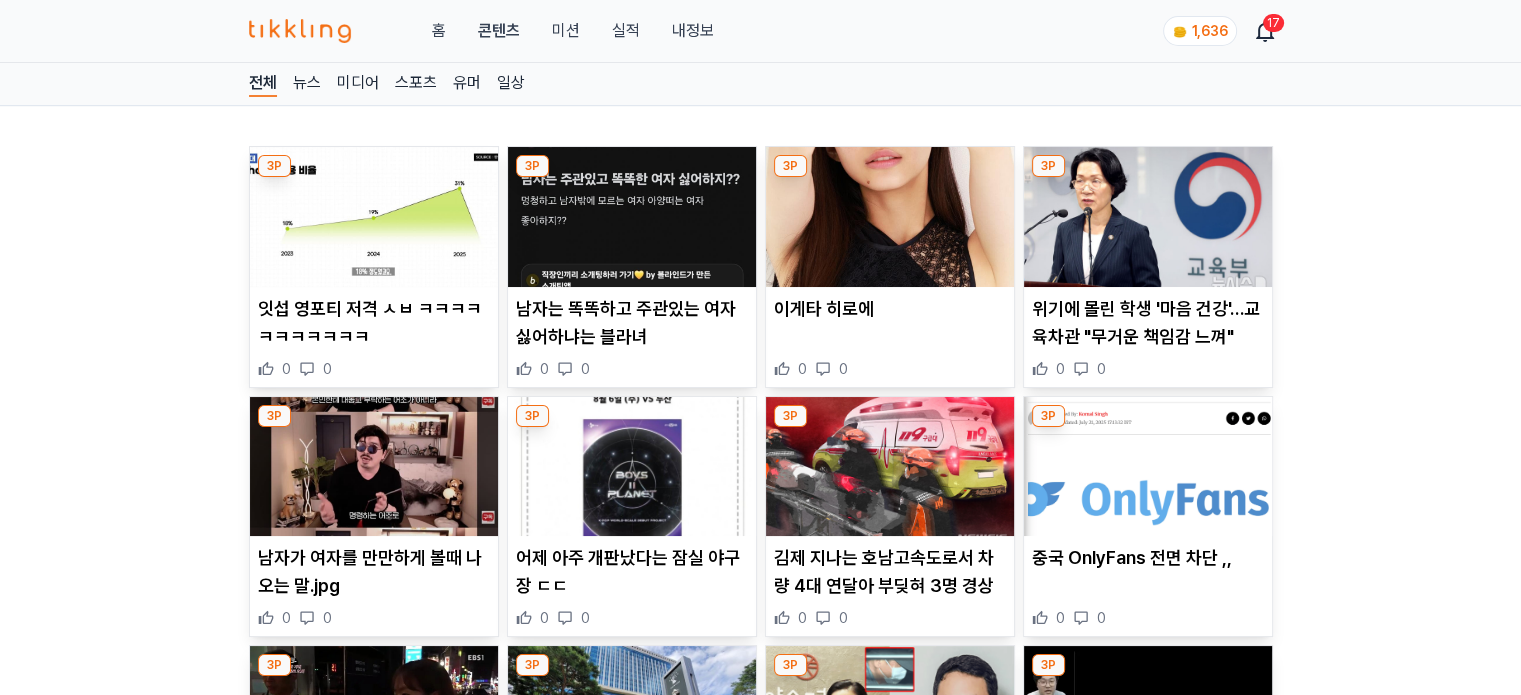 click at bounding box center (374, 217) 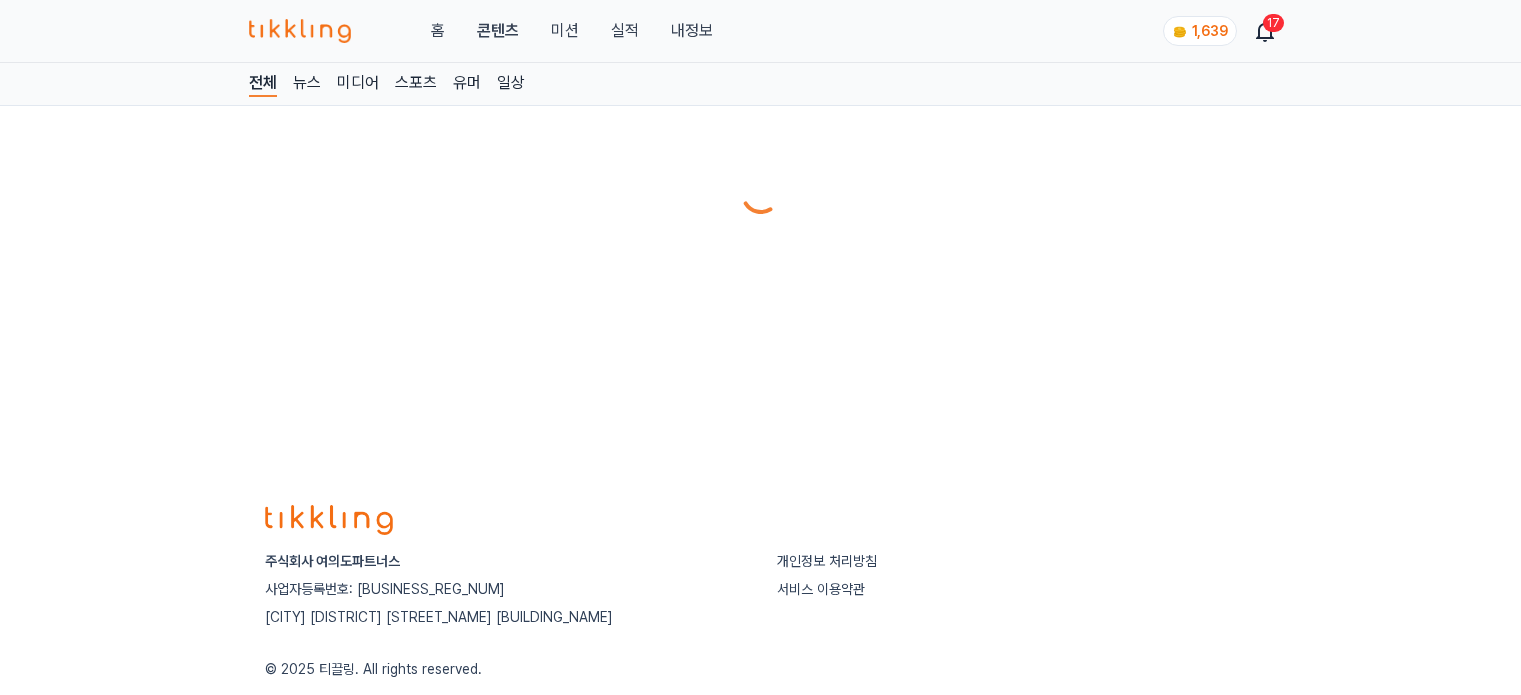 scroll, scrollTop: 0, scrollLeft: 0, axis: both 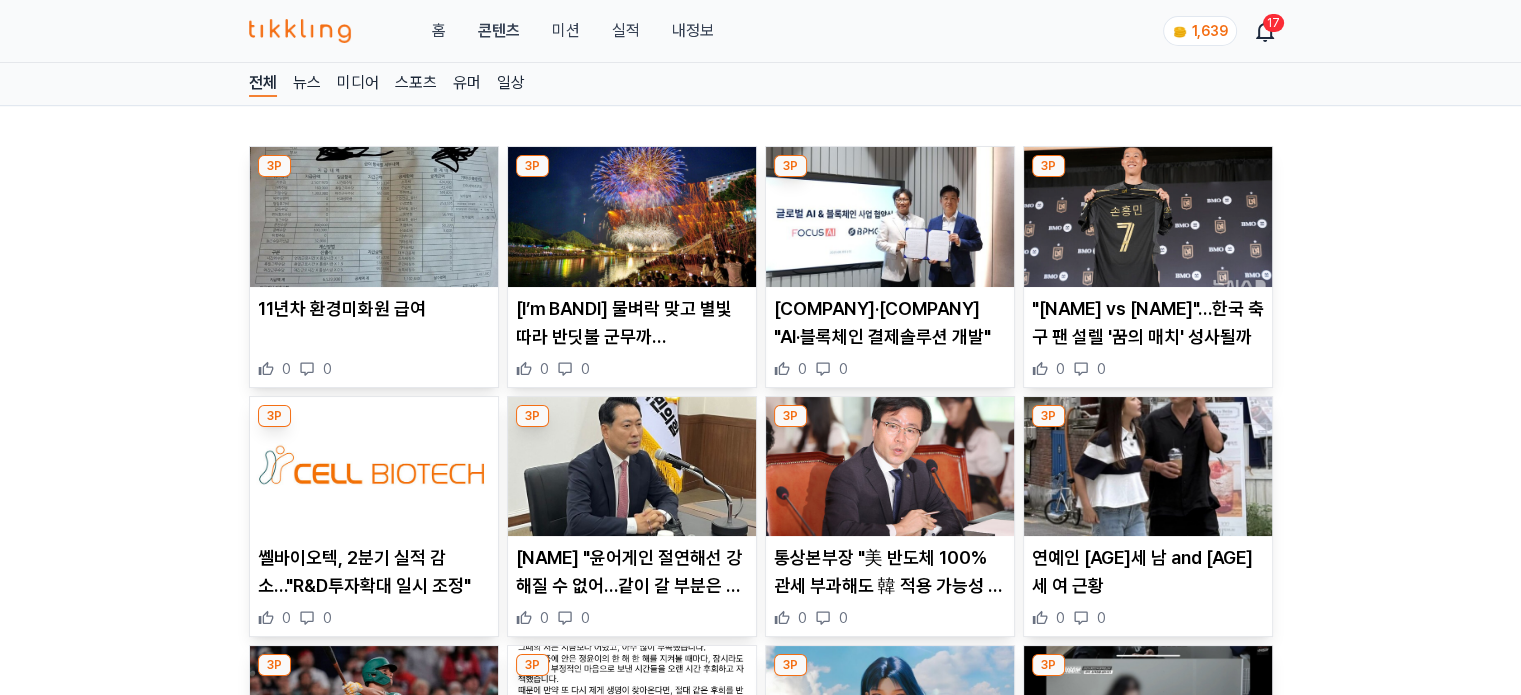 click at bounding box center (374, 217) 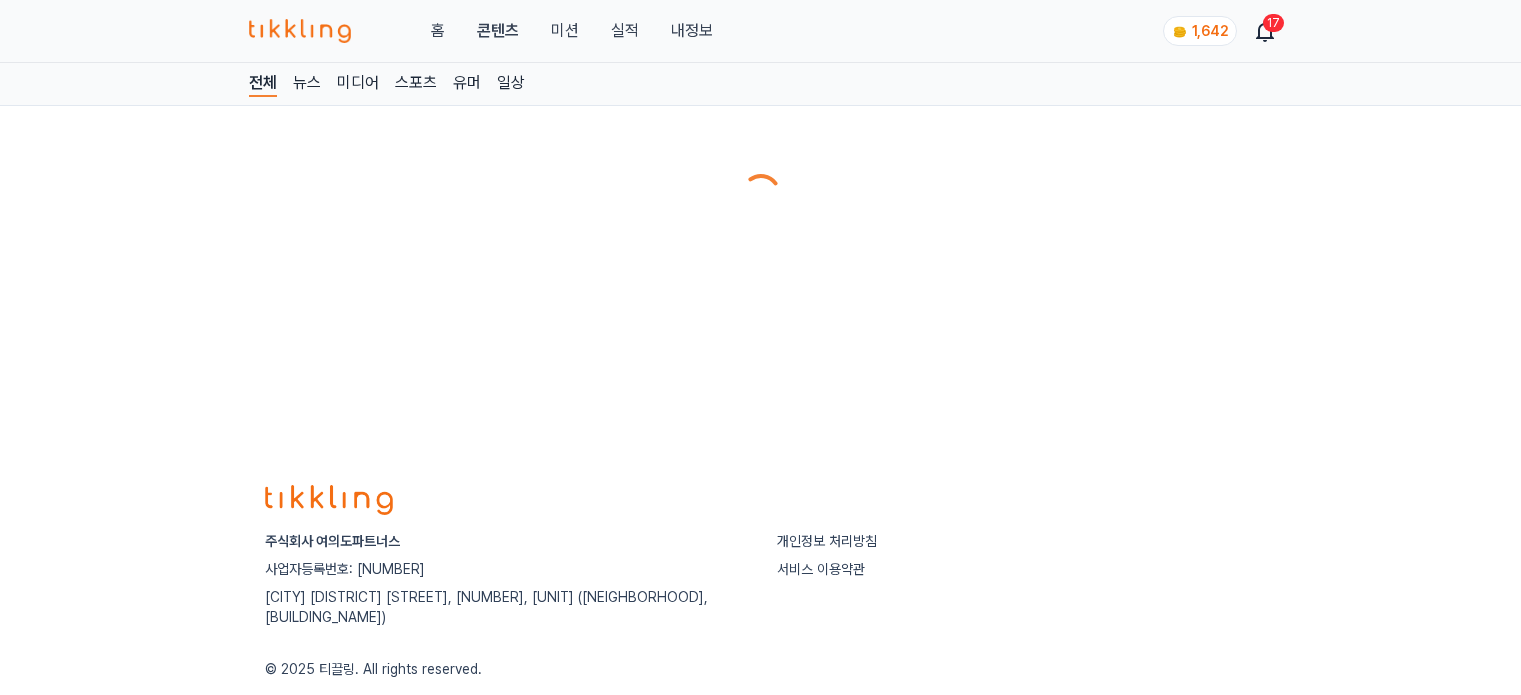 scroll, scrollTop: 0, scrollLeft: 0, axis: both 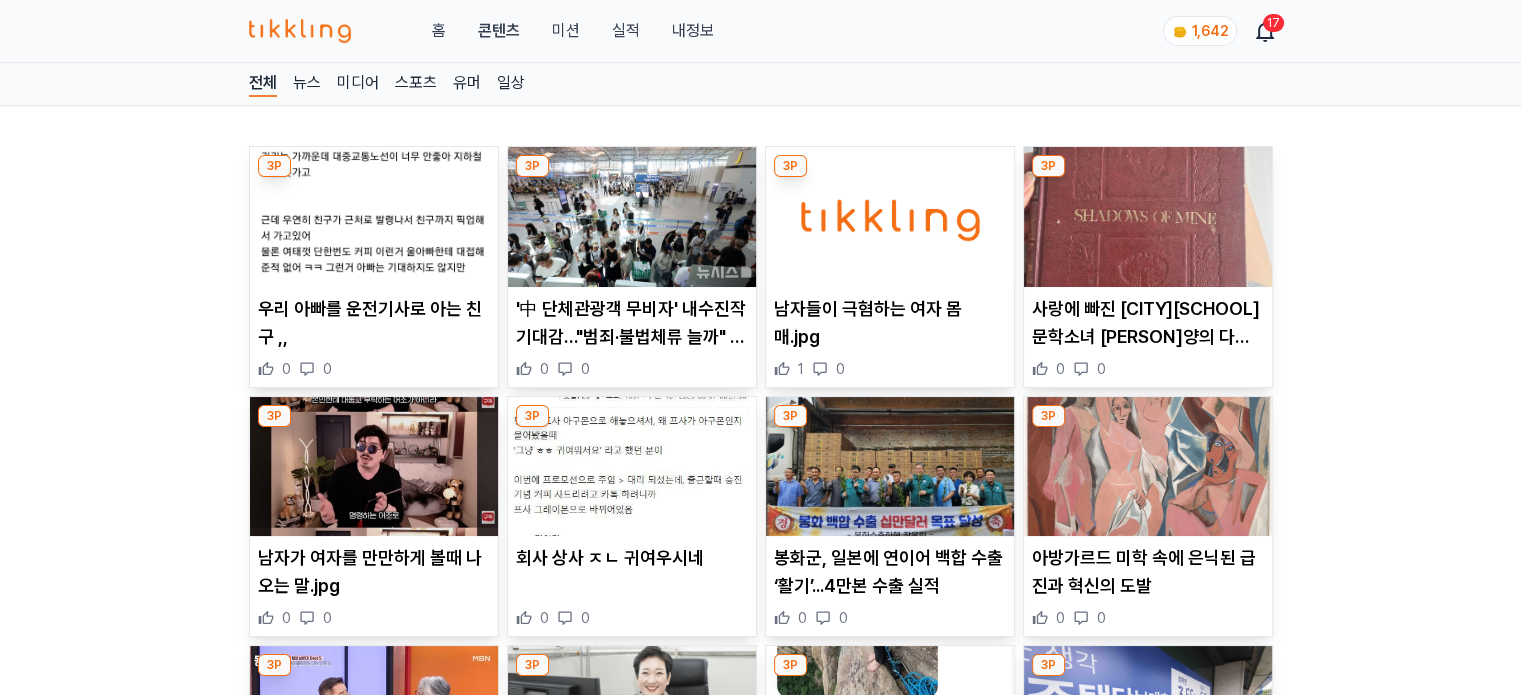 click at bounding box center (374, 217) 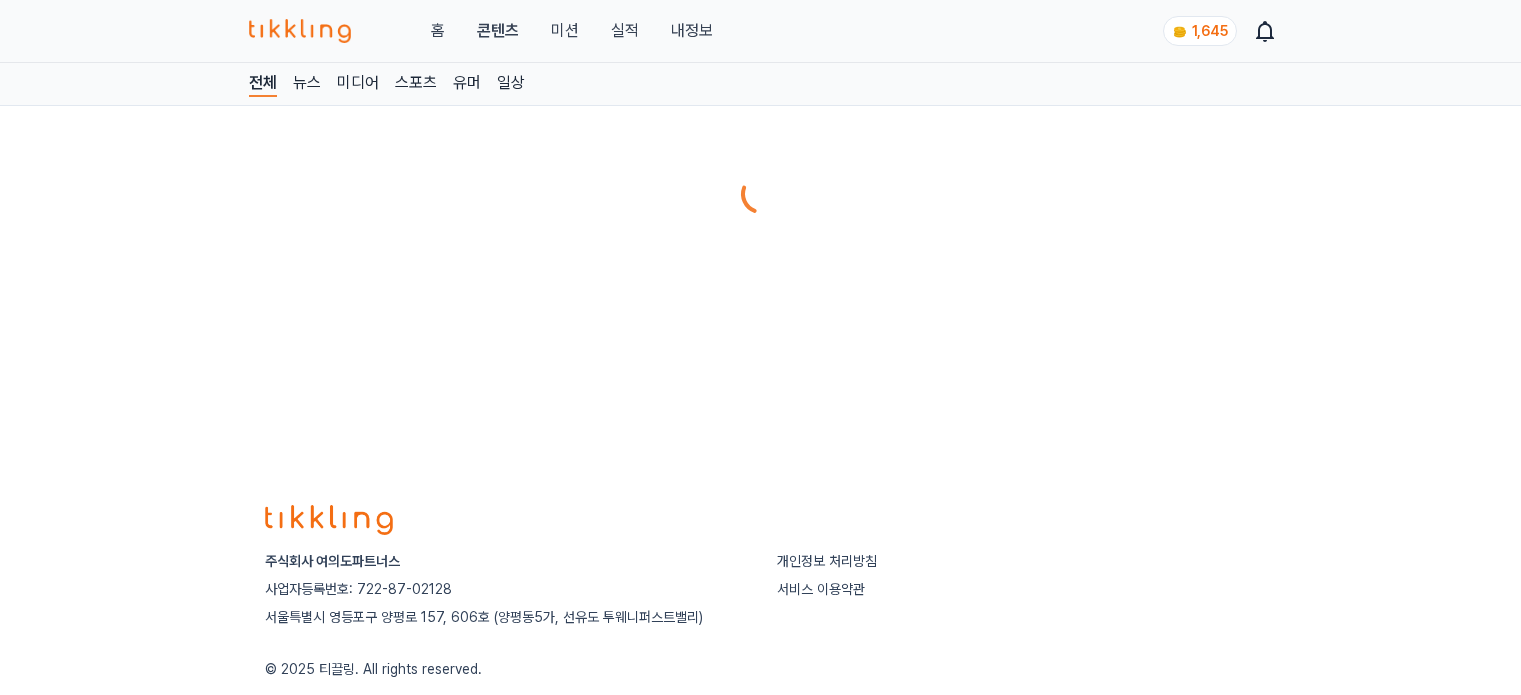 scroll, scrollTop: 0, scrollLeft: 0, axis: both 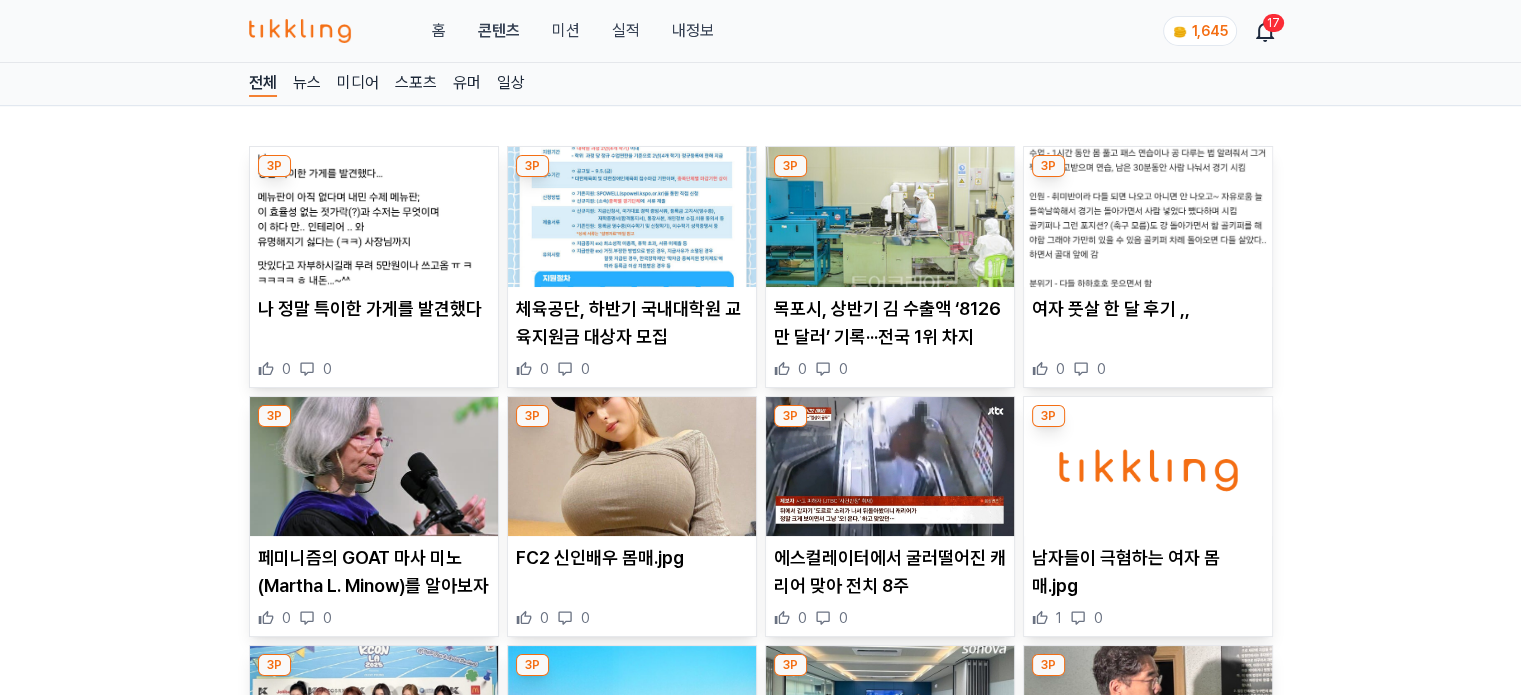 click at bounding box center [374, 217] 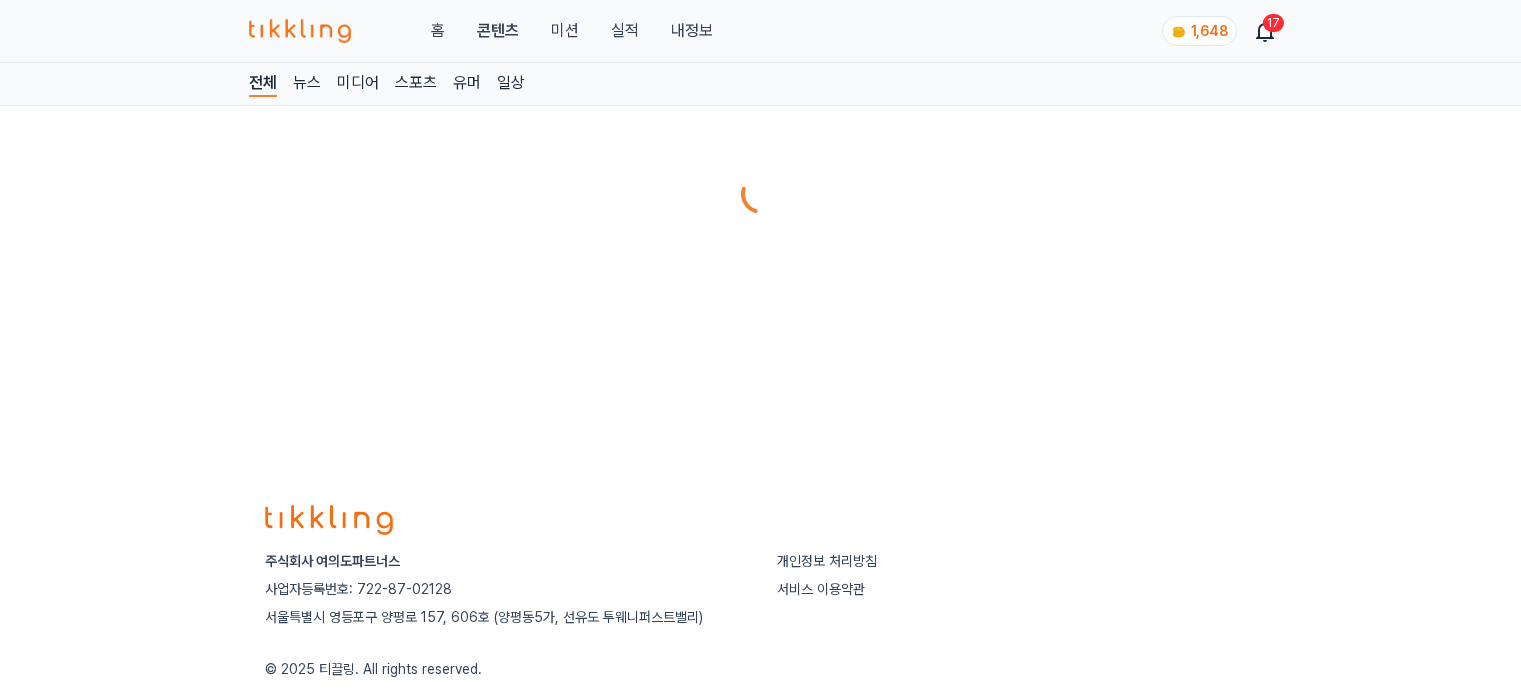 scroll, scrollTop: 0, scrollLeft: 0, axis: both 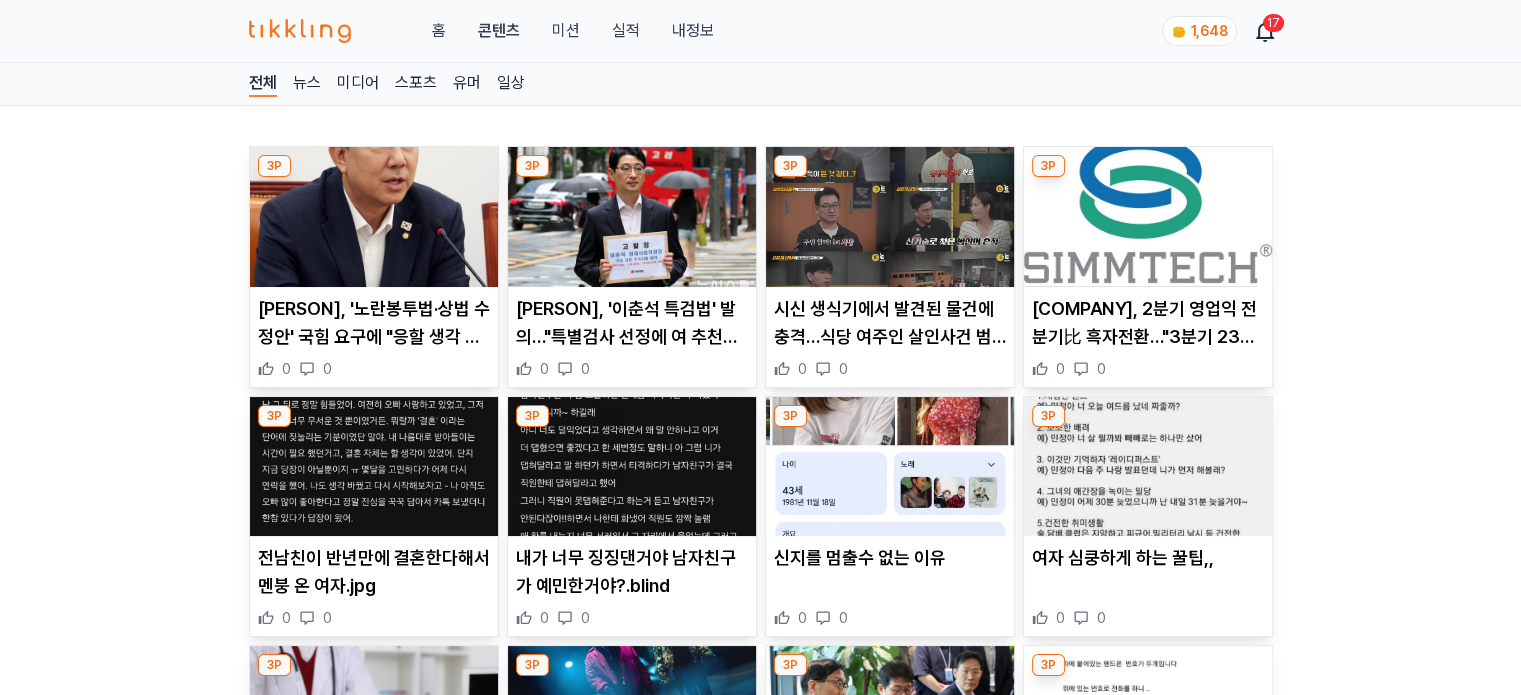 click at bounding box center (374, 217) 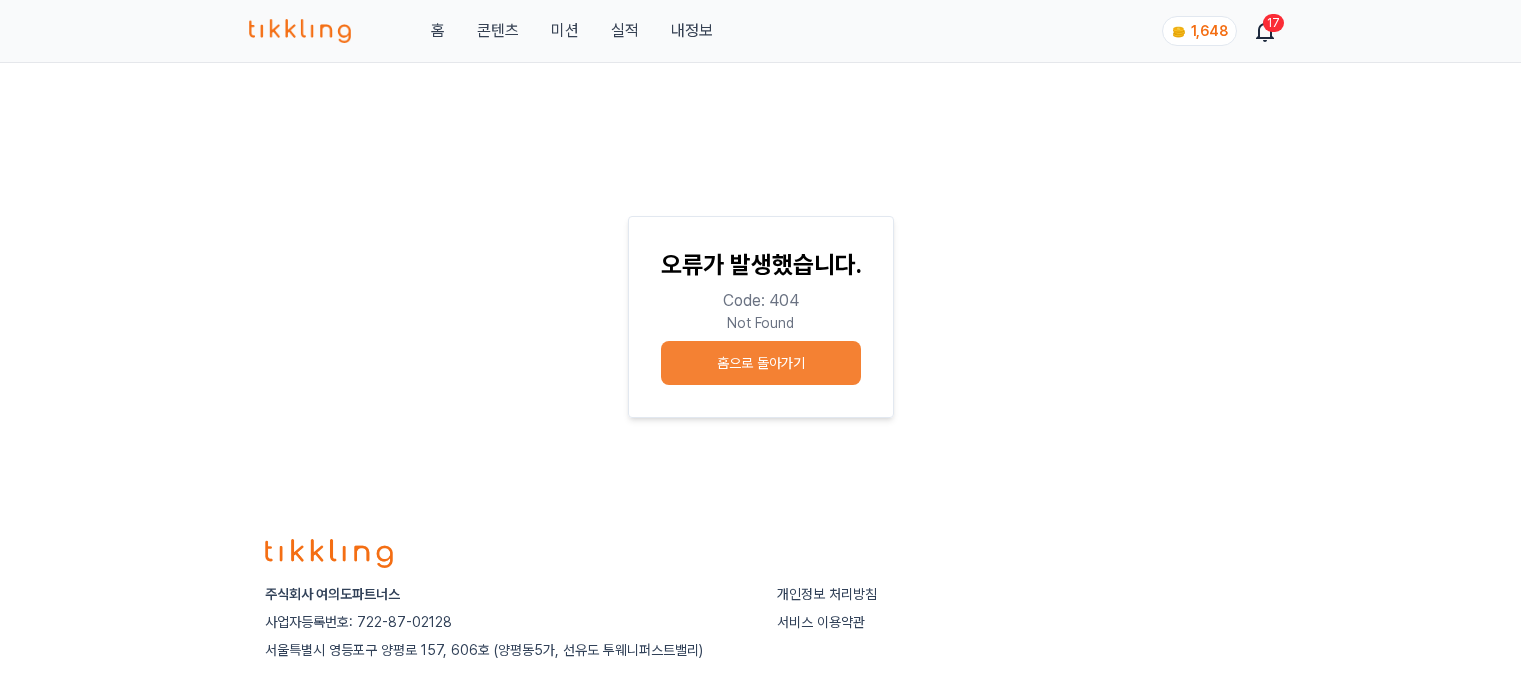 scroll, scrollTop: 0, scrollLeft: 0, axis: both 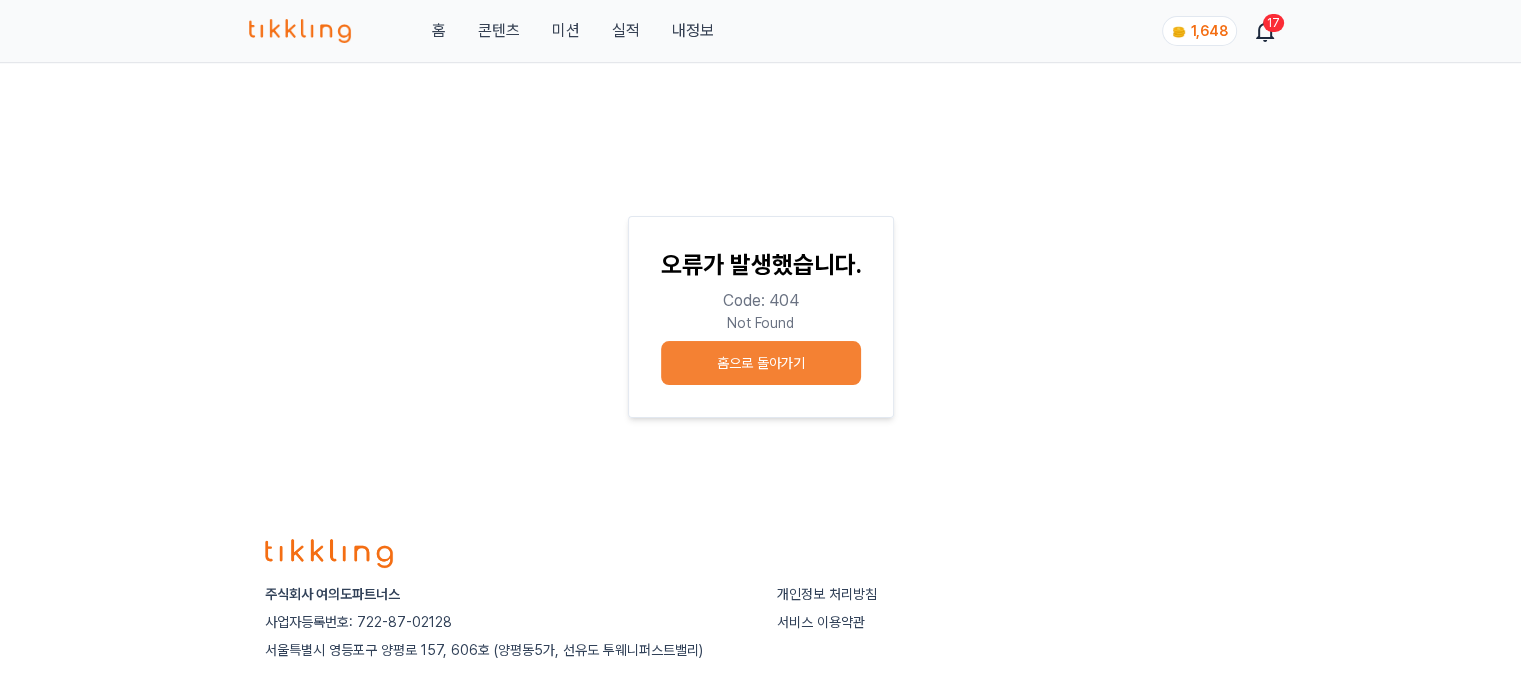 click on "홈으로 돌아가기" at bounding box center (761, 363) 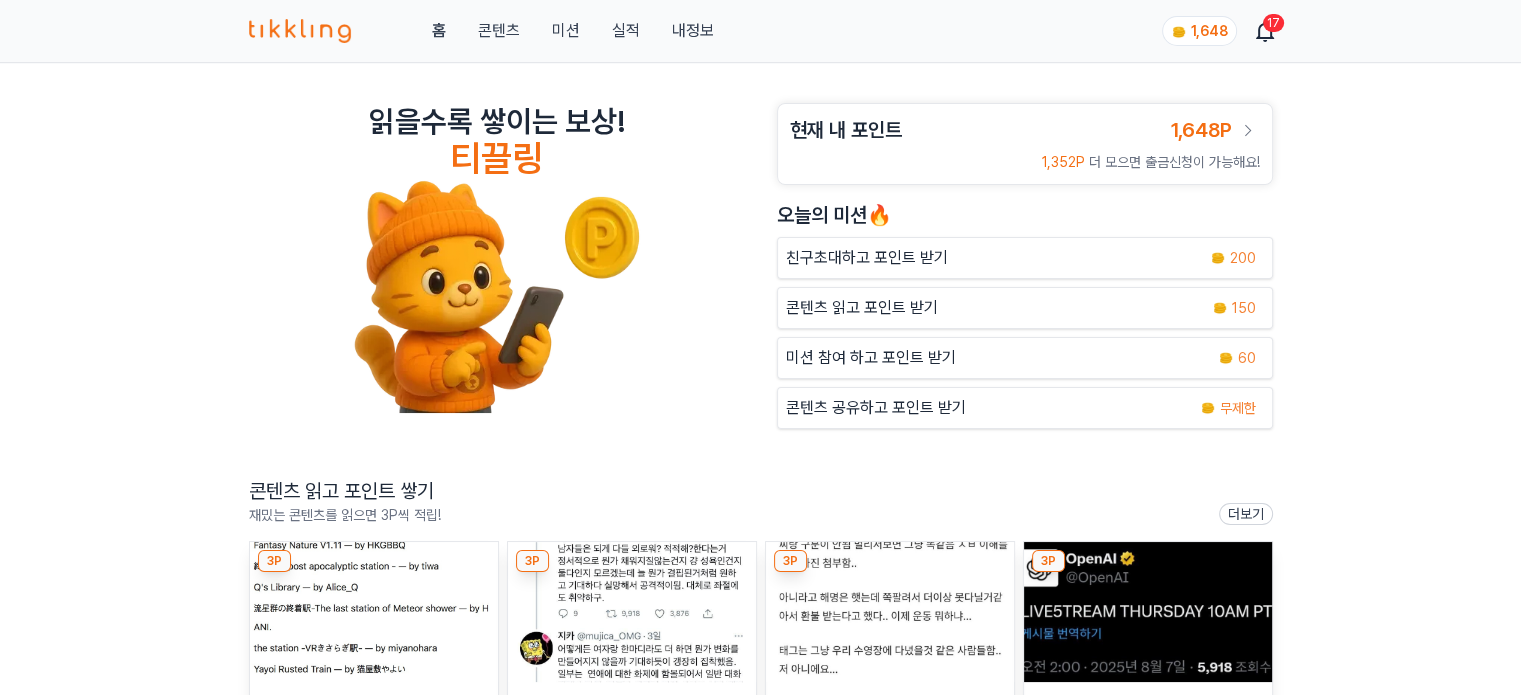 scroll, scrollTop: 100, scrollLeft: 0, axis: vertical 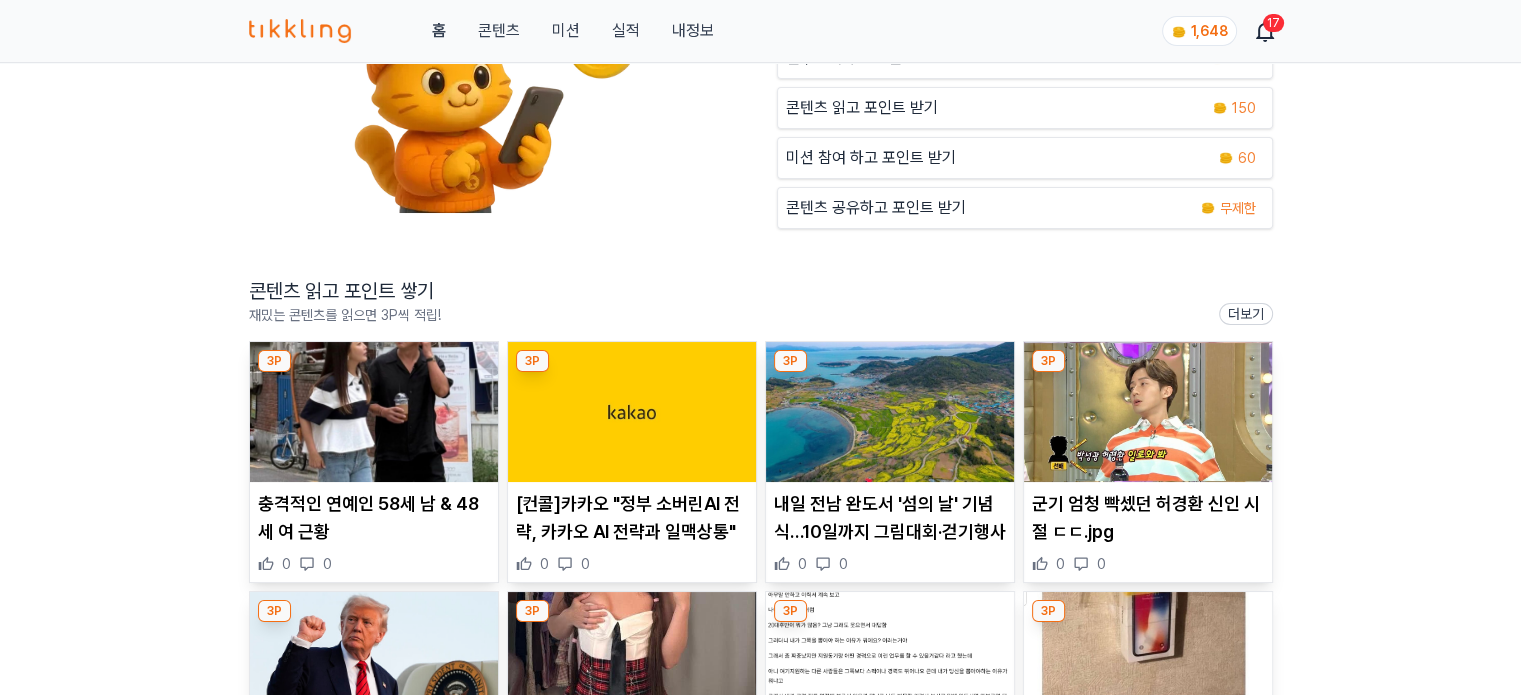 click at bounding box center (632, 412) 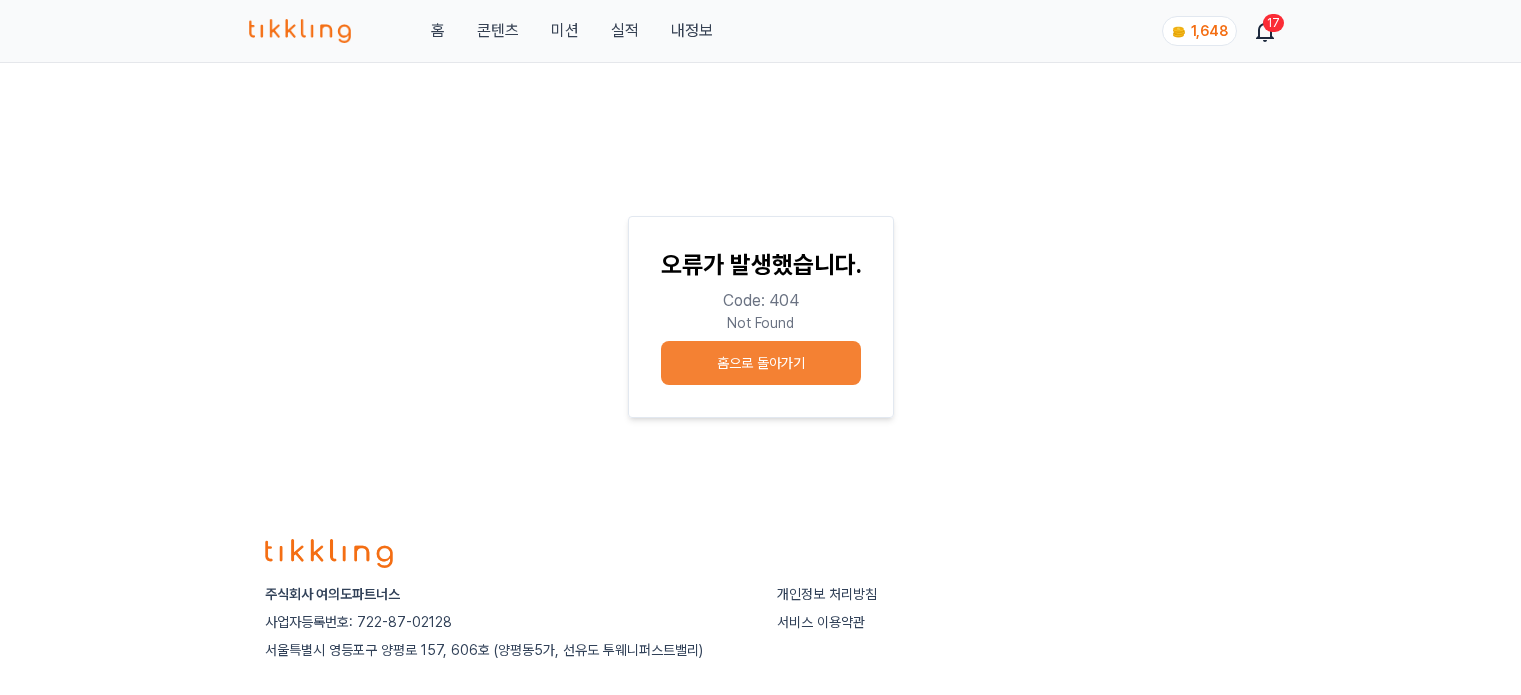 scroll, scrollTop: 0, scrollLeft: 0, axis: both 